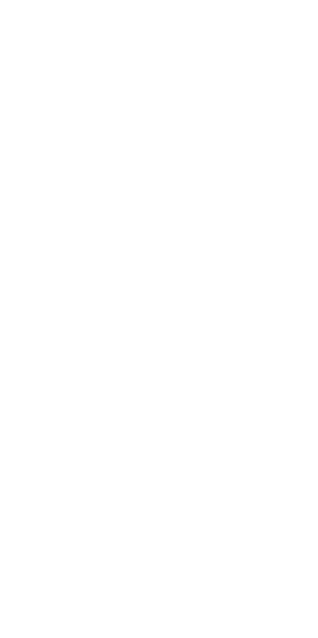 scroll, scrollTop: 0, scrollLeft: 0, axis: both 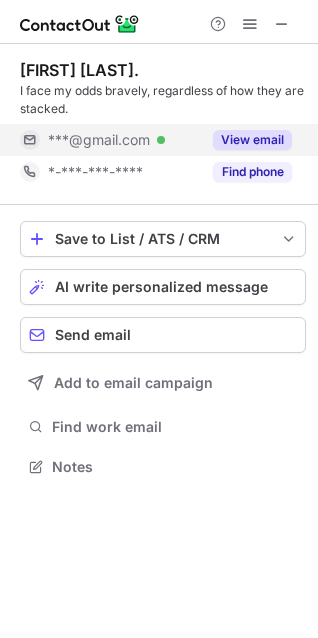 click on "View email" at bounding box center (252, 140) 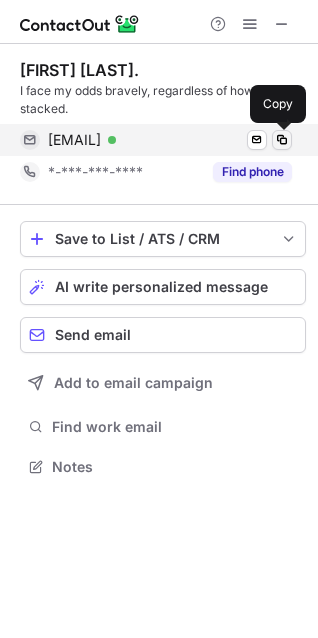 drag, startPoint x: 278, startPoint y: 139, endPoint x: 215, endPoint y: 2, distance: 150.79124 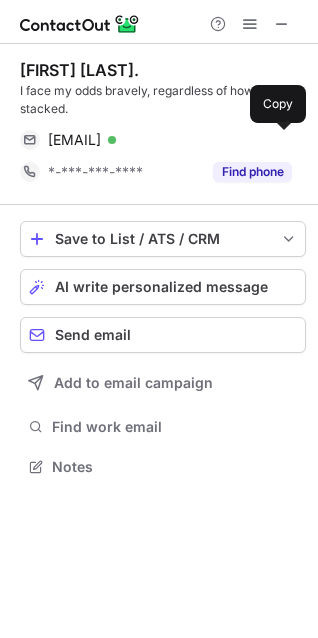click at bounding box center [282, 140] 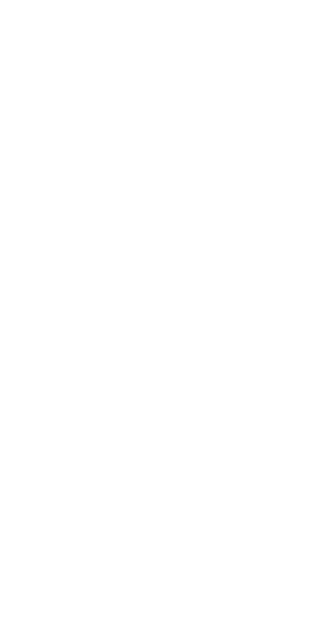 scroll, scrollTop: 0, scrollLeft: 0, axis: both 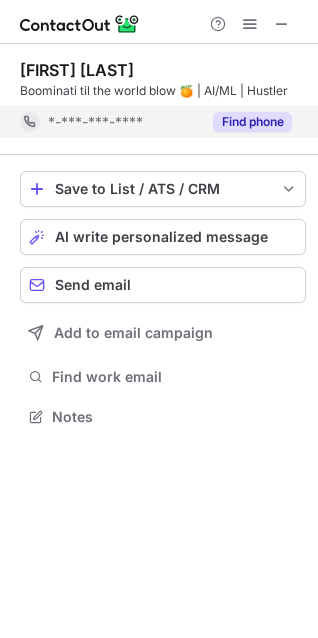 click on "Find phone" at bounding box center [252, 122] 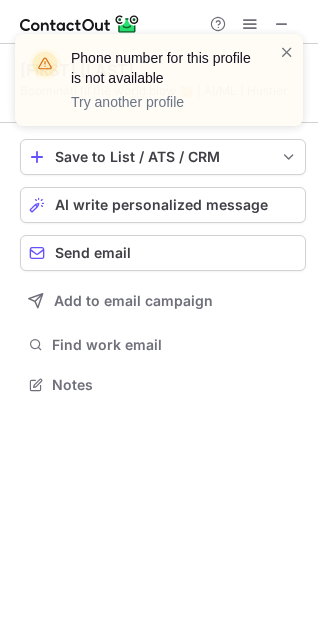 scroll, scrollTop: 371, scrollLeft: 318, axis: both 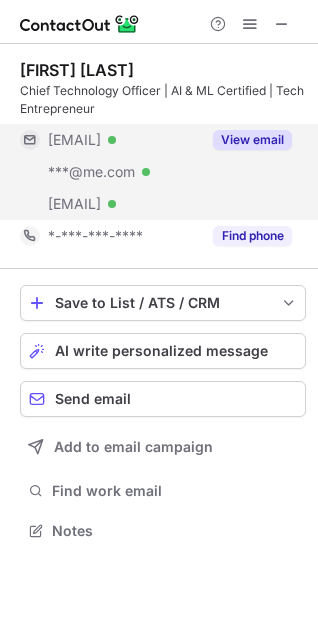 click on "View email" at bounding box center [252, 140] 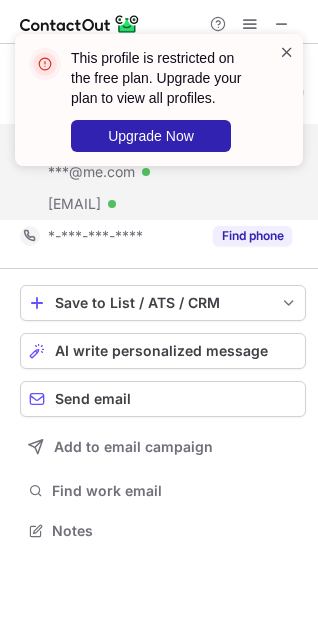 click at bounding box center [287, 52] 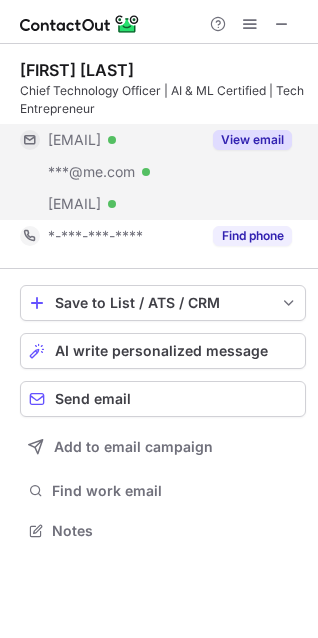 scroll, scrollTop: 441, scrollLeft: 318, axis: both 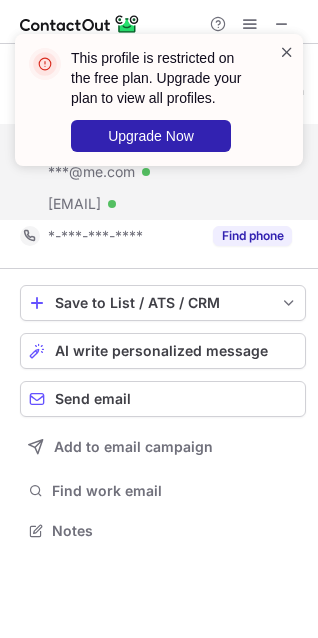 click at bounding box center [287, 52] 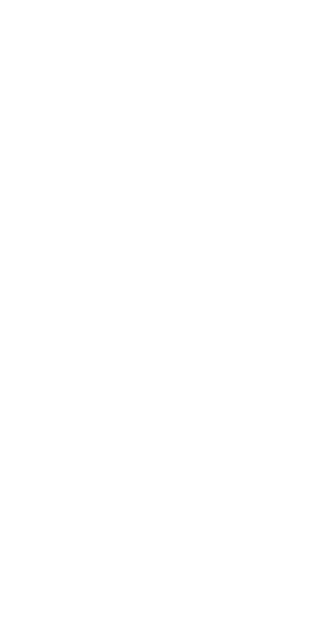 scroll, scrollTop: 0, scrollLeft: 0, axis: both 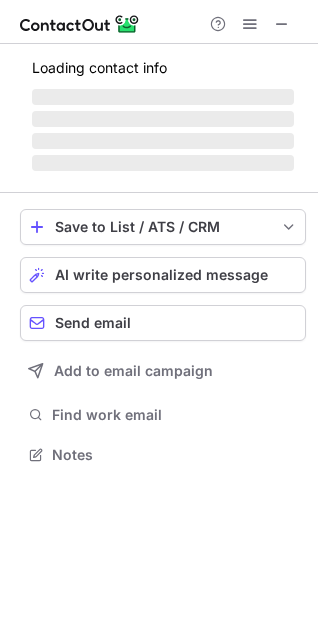 click on "‌" at bounding box center [163, 119] 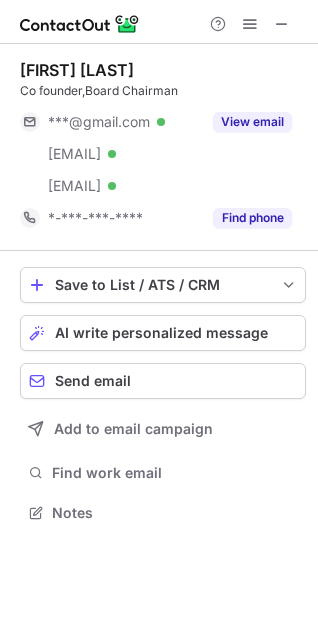 click on "View email" at bounding box center (252, 122) 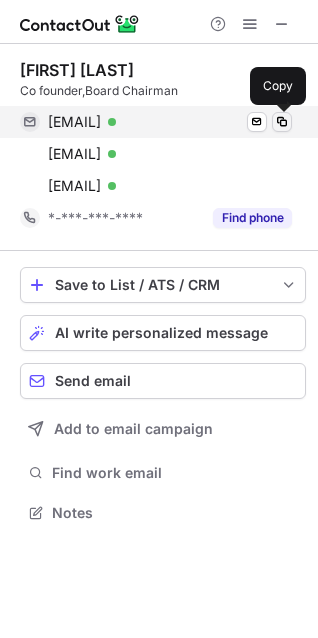 click at bounding box center [282, 122] 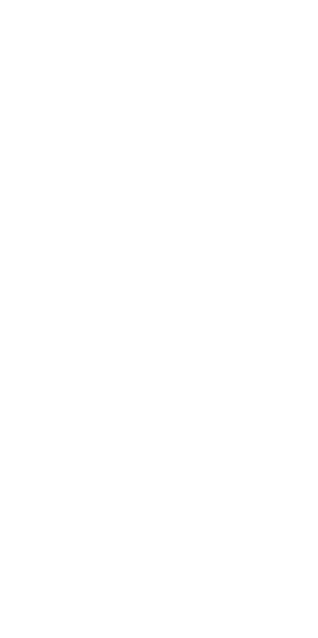 scroll, scrollTop: 0, scrollLeft: 0, axis: both 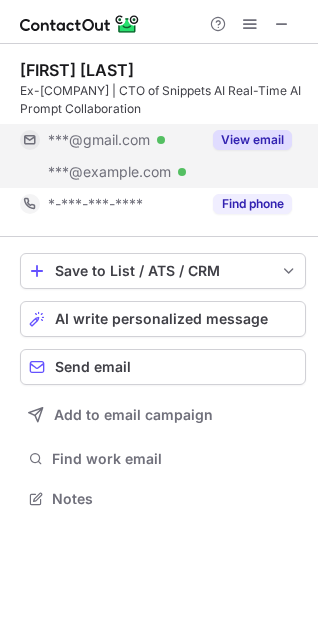 click on "View email" at bounding box center [252, 140] 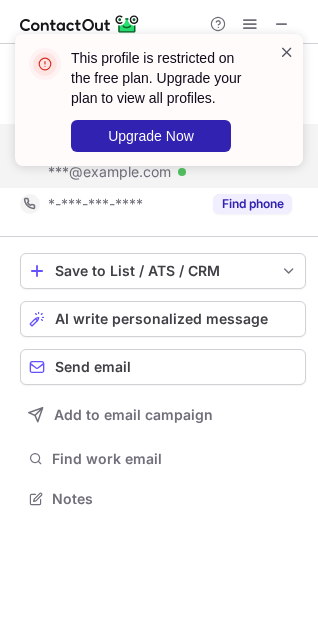 click at bounding box center (287, 52) 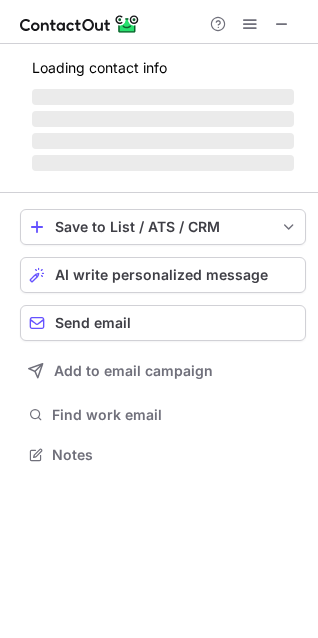 scroll, scrollTop: 441, scrollLeft: 318, axis: both 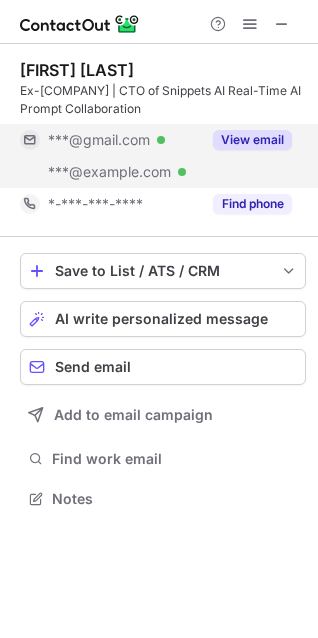 drag, startPoint x: 71, startPoint y: 175, endPoint x: 177, endPoint y: 174, distance: 106.004715 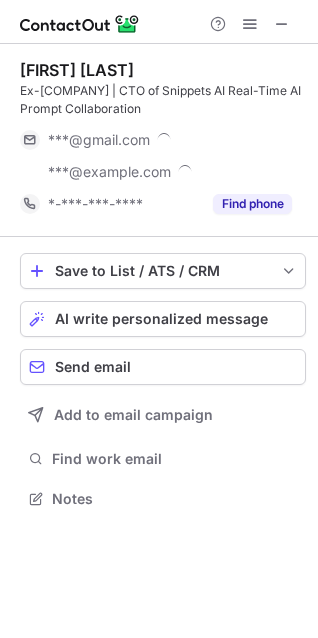 copy on "@getsnippets.ai" 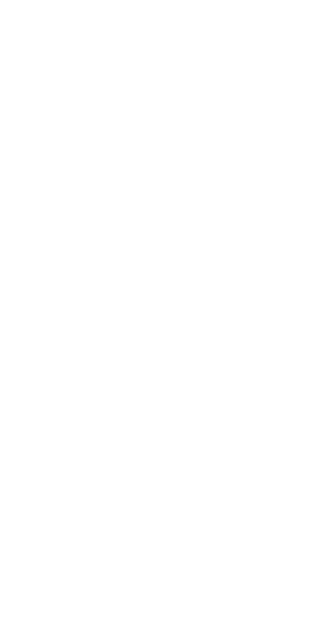 scroll, scrollTop: 0, scrollLeft: 0, axis: both 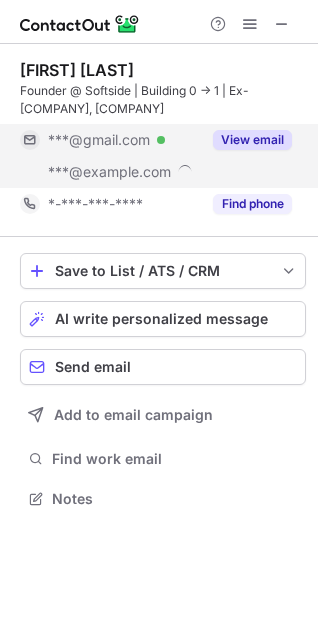 click on "View email" at bounding box center [252, 140] 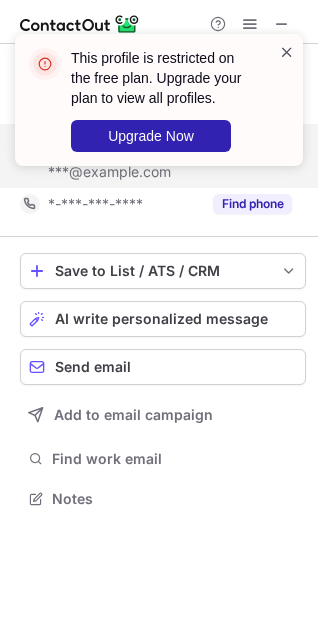 click at bounding box center (287, 52) 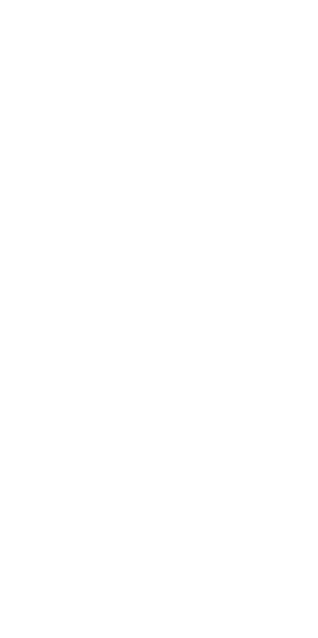 scroll, scrollTop: 0, scrollLeft: 0, axis: both 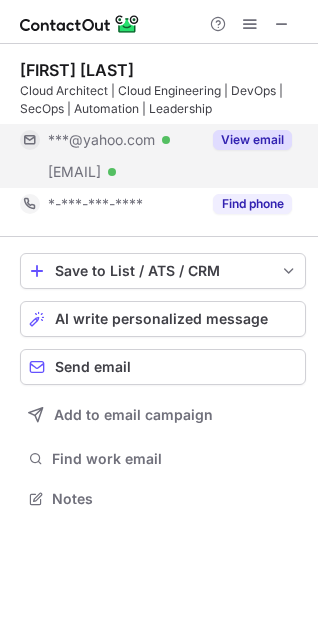 click on "View email" at bounding box center [252, 140] 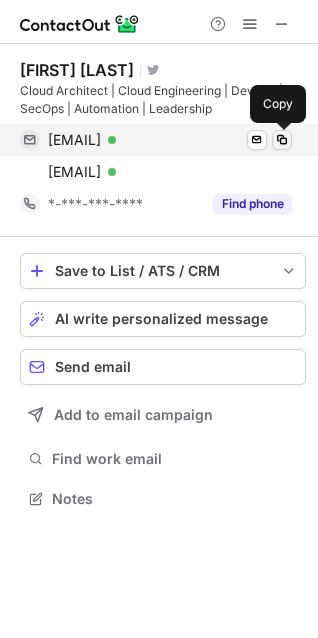 click at bounding box center (282, 140) 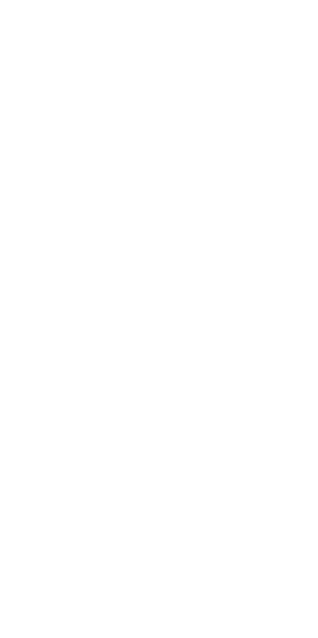 scroll, scrollTop: 0, scrollLeft: 0, axis: both 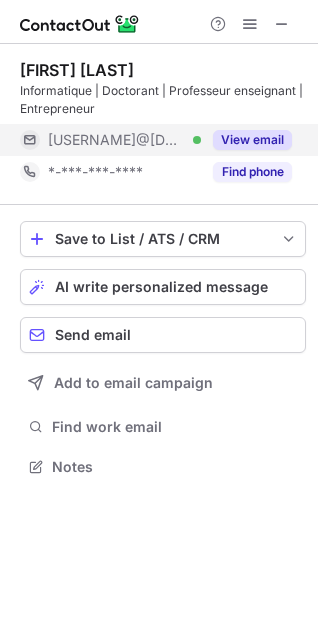 click on "View email" at bounding box center (252, 140) 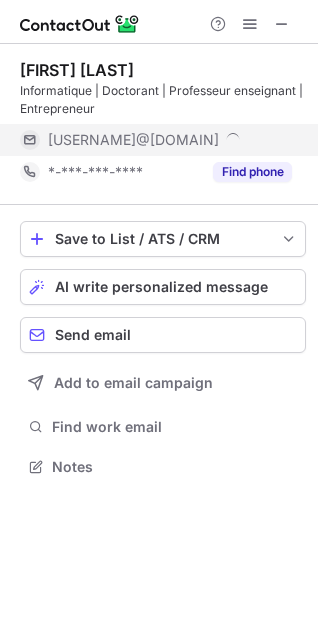 scroll, scrollTop: 10, scrollLeft: 10, axis: both 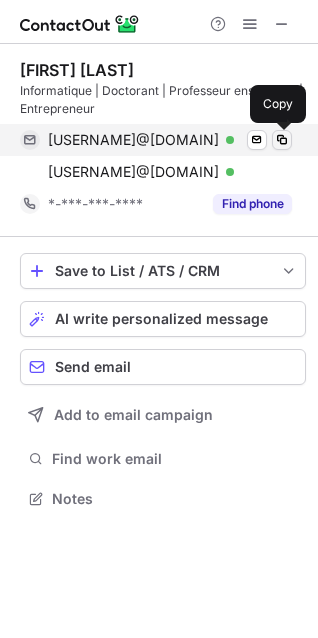 click at bounding box center [282, 140] 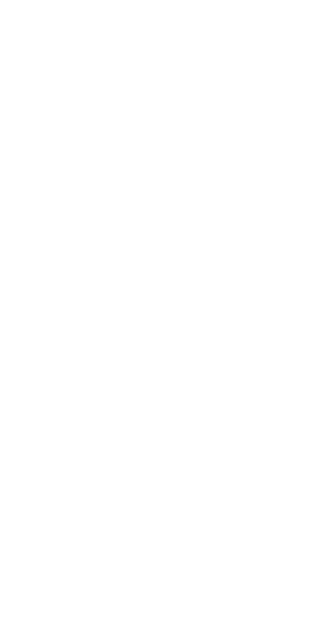 scroll, scrollTop: 0, scrollLeft: 0, axis: both 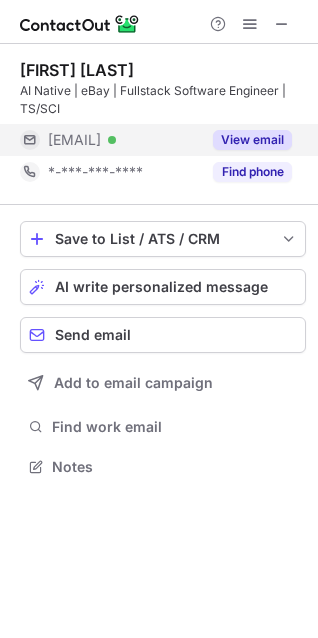 click on "View email" at bounding box center [252, 140] 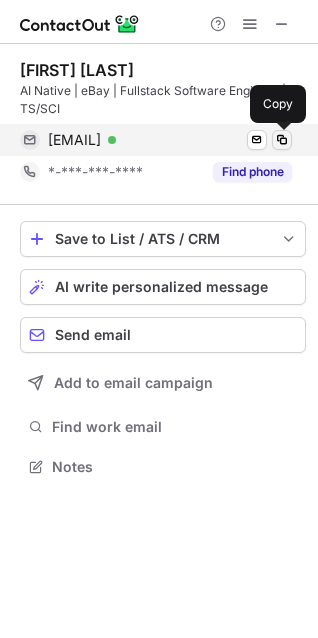 click at bounding box center (282, 140) 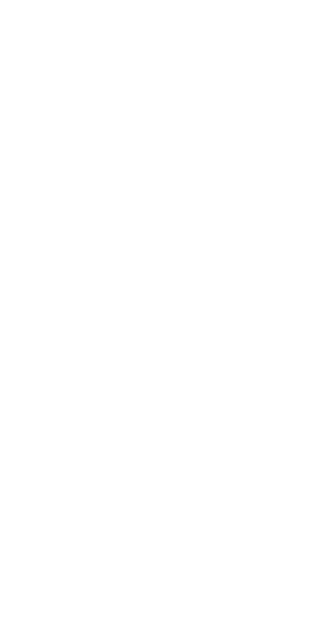 scroll, scrollTop: 0, scrollLeft: 0, axis: both 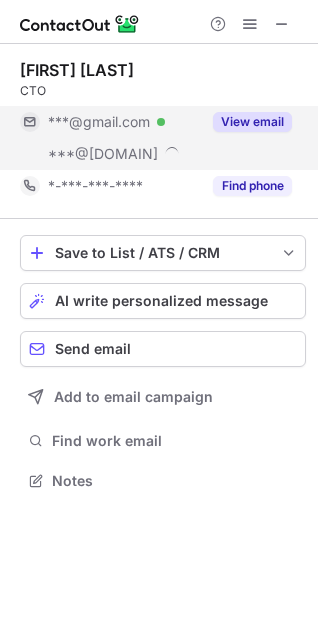 click on "View email" at bounding box center [252, 122] 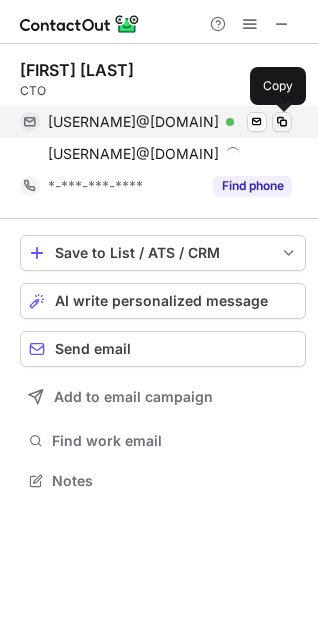 click at bounding box center (282, 122) 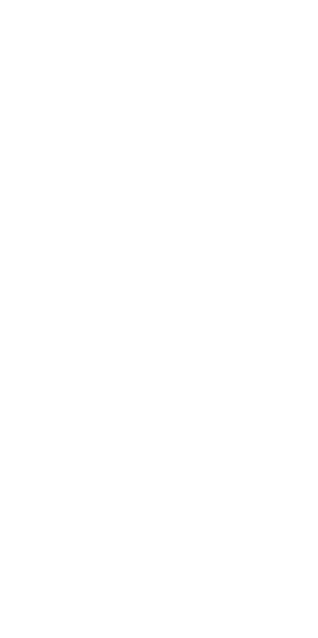 scroll, scrollTop: 0, scrollLeft: 0, axis: both 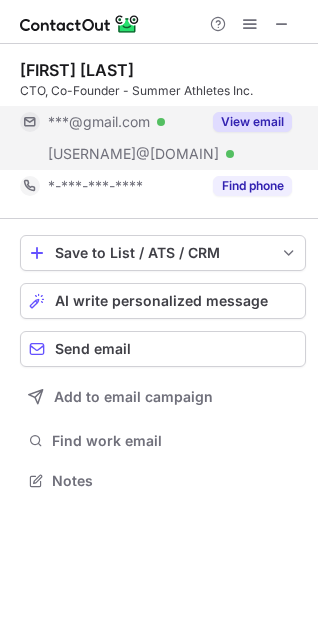 click on "View email" at bounding box center [252, 122] 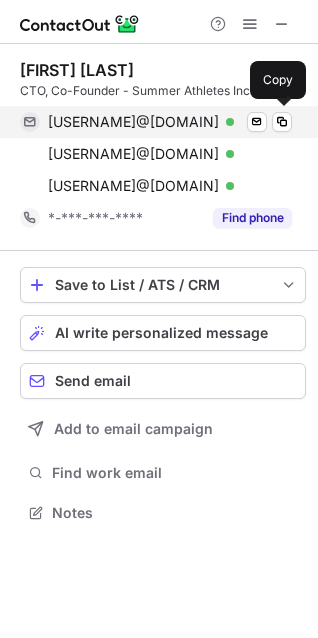 scroll, scrollTop: 10, scrollLeft: 10, axis: both 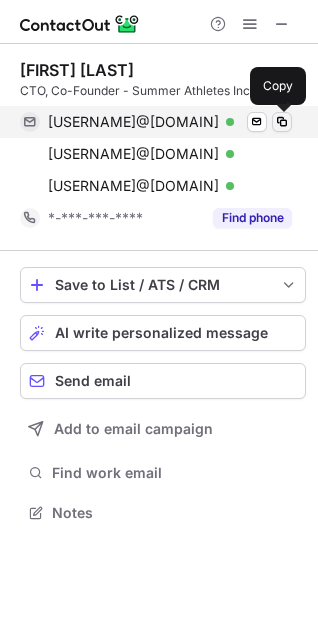 click at bounding box center (282, 122) 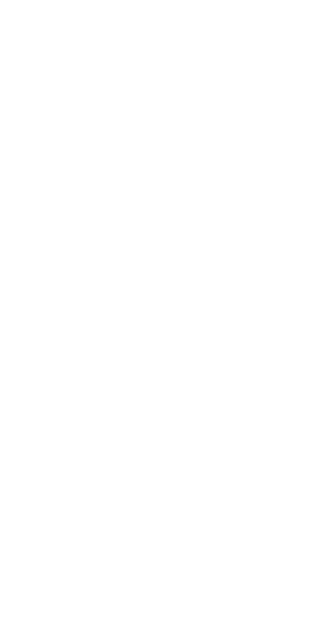 scroll, scrollTop: 0, scrollLeft: 0, axis: both 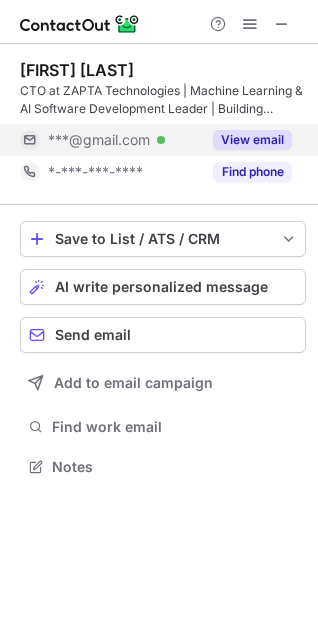 click on "View email" at bounding box center [252, 140] 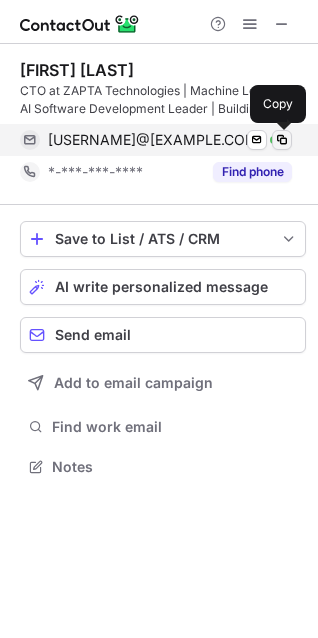 click at bounding box center [282, 140] 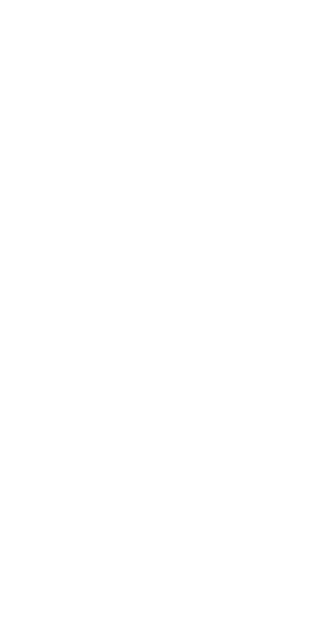scroll, scrollTop: 0, scrollLeft: 0, axis: both 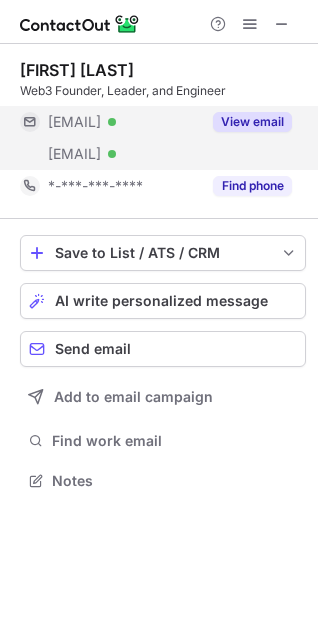 click on "View email" at bounding box center [252, 122] 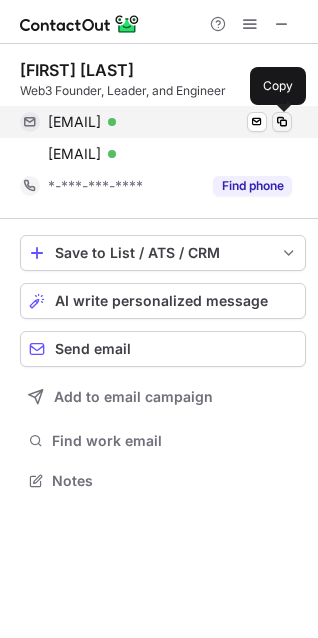 click at bounding box center [282, 122] 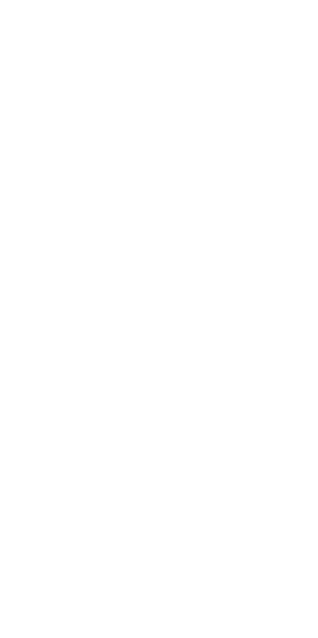 scroll, scrollTop: 0, scrollLeft: 0, axis: both 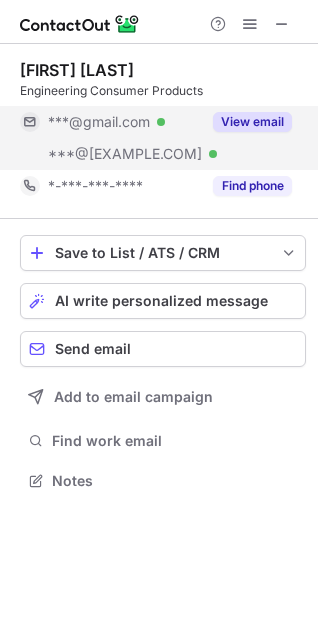 click on "View email" at bounding box center (252, 122) 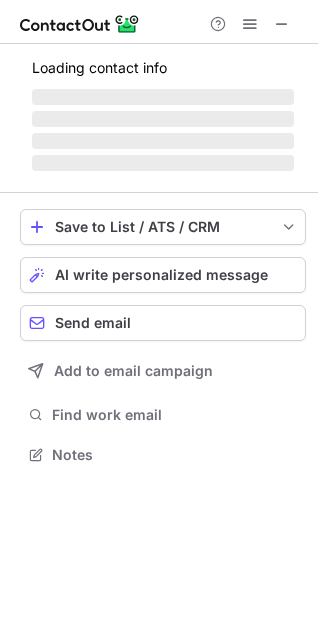 scroll, scrollTop: 441, scrollLeft: 318, axis: both 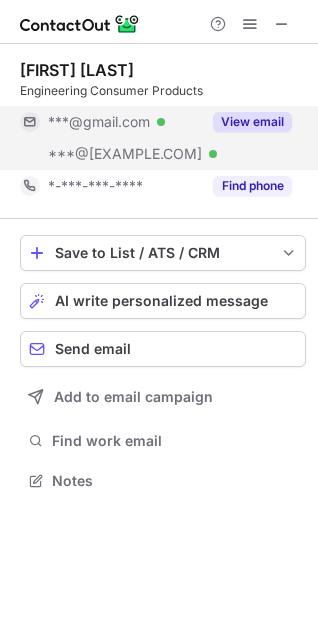 click on "View email" at bounding box center [252, 122] 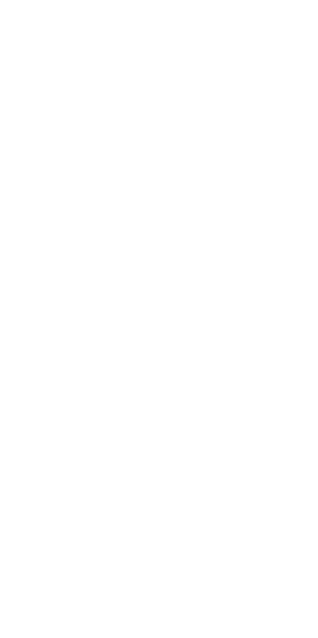 scroll, scrollTop: 0, scrollLeft: 0, axis: both 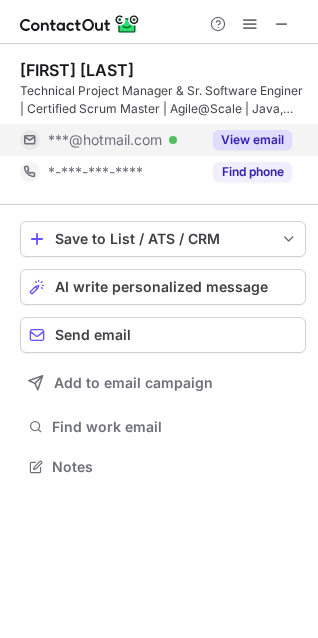 click on "View email" at bounding box center (252, 140) 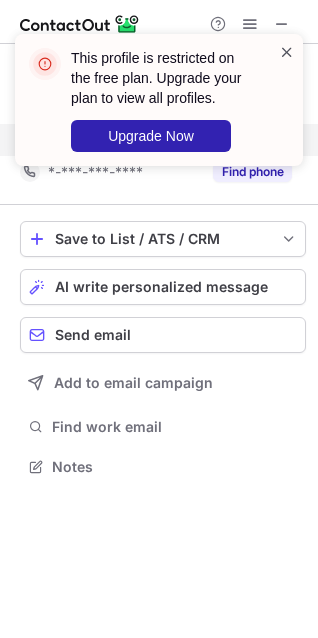 click at bounding box center [287, 52] 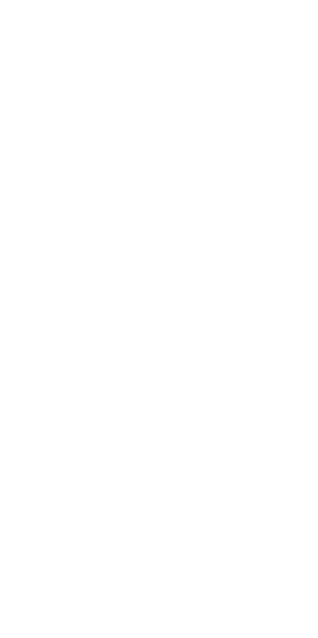 scroll, scrollTop: 0, scrollLeft: 0, axis: both 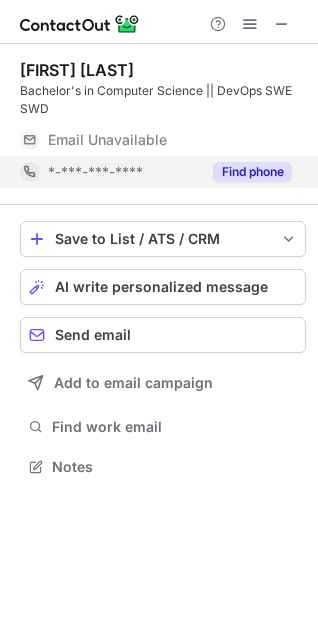 click on "Find phone" at bounding box center [252, 172] 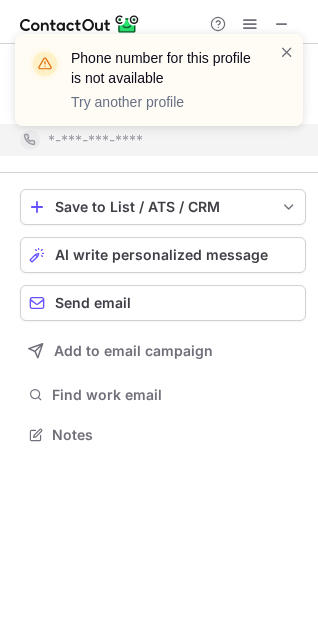 scroll, scrollTop: 421, scrollLeft: 318, axis: both 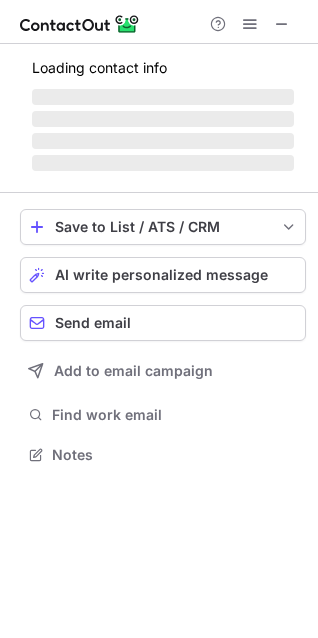 click on "‌" at bounding box center (163, 141) 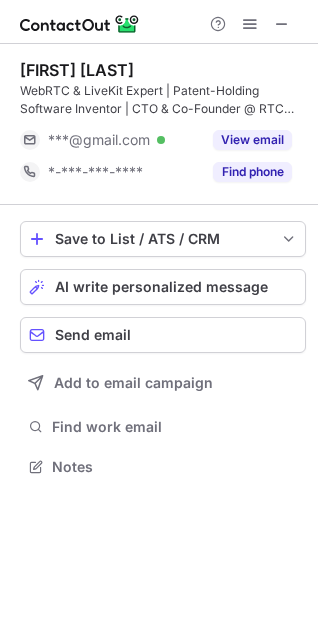 scroll, scrollTop: 10, scrollLeft: 10, axis: both 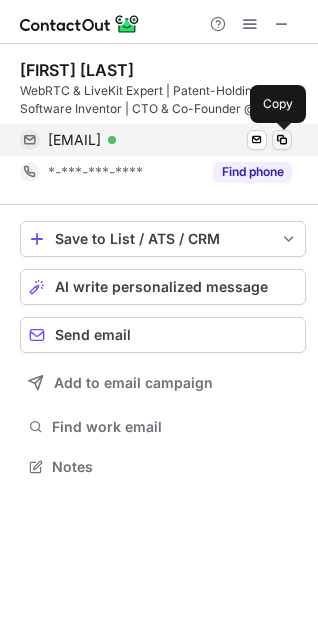 click at bounding box center [282, 140] 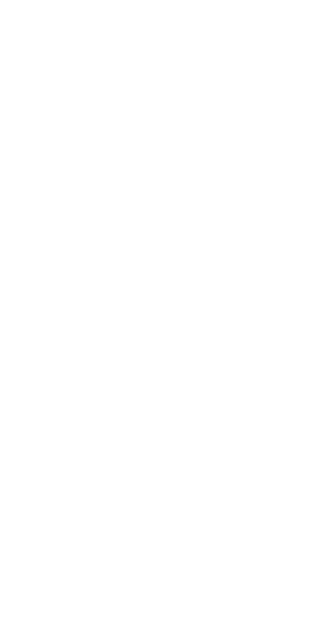 scroll, scrollTop: 0, scrollLeft: 0, axis: both 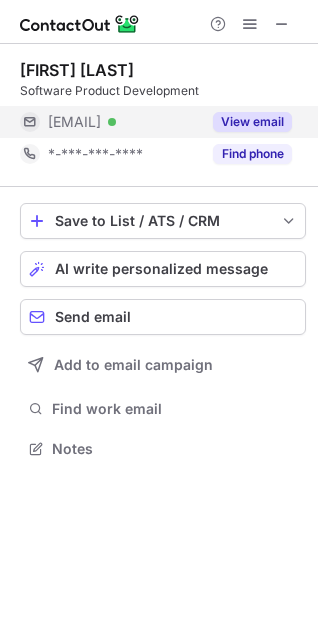 click on "View email" at bounding box center (252, 122) 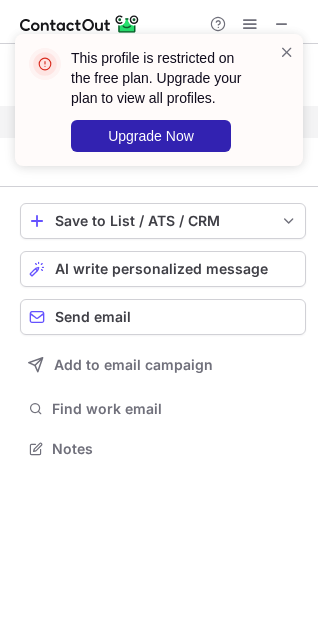 scroll, scrollTop: 10, scrollLeft: 10, axis: both 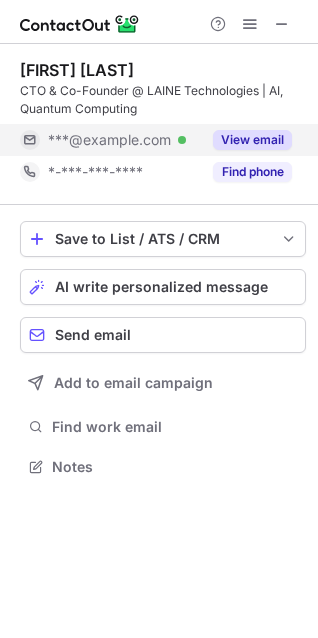 click on "View email" at bounding box center (252, 140) 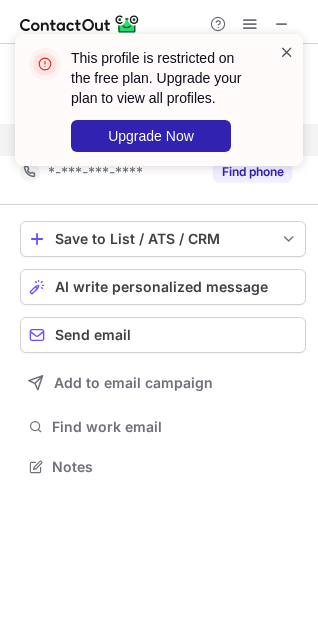 click at bounding box center (287, 52) 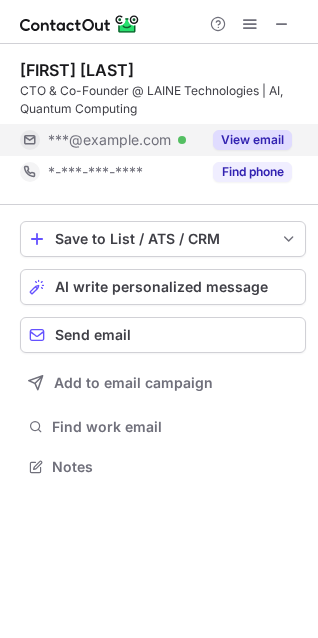 scroll, scrollTop: 441, scrollLeft: 318, axis: both 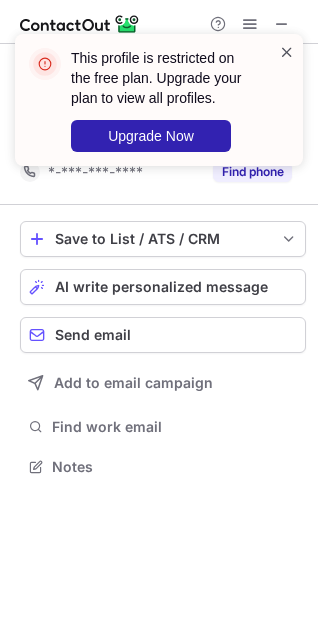 click at bounding box center [287, 52] 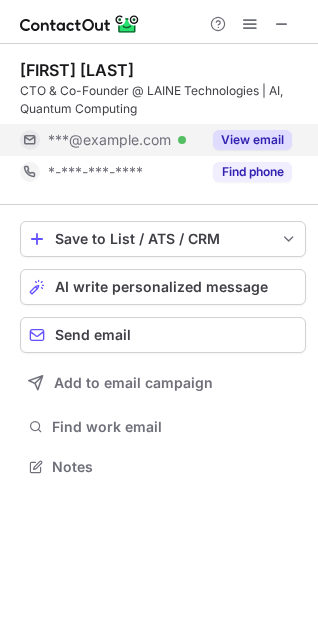 drag, startPoint x: 70, startPoint y: 144, endPoint x: 169, endPoint y: 147, distance: 99.04544 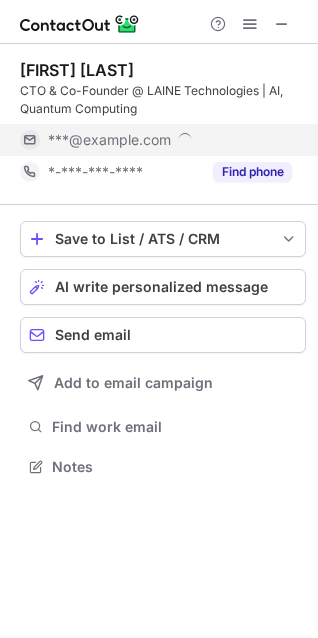 copy on "***@example.com" 